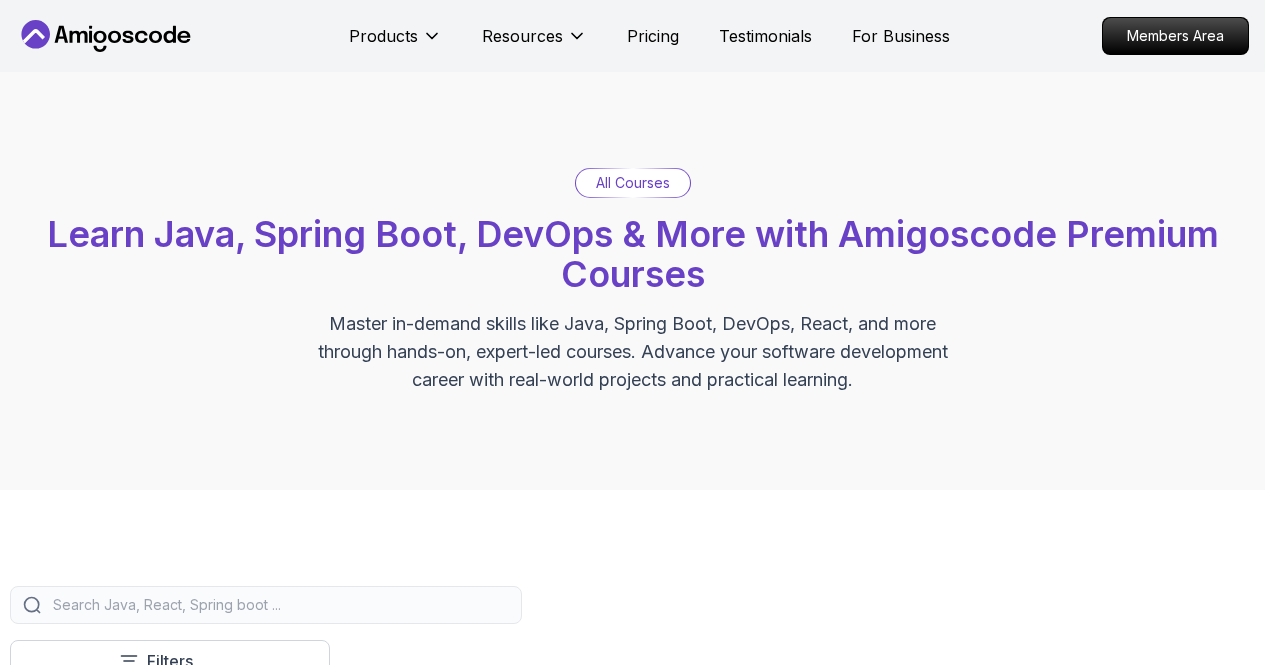 scroll, scrollTop: 0, scrollLeft: 0, axis: both 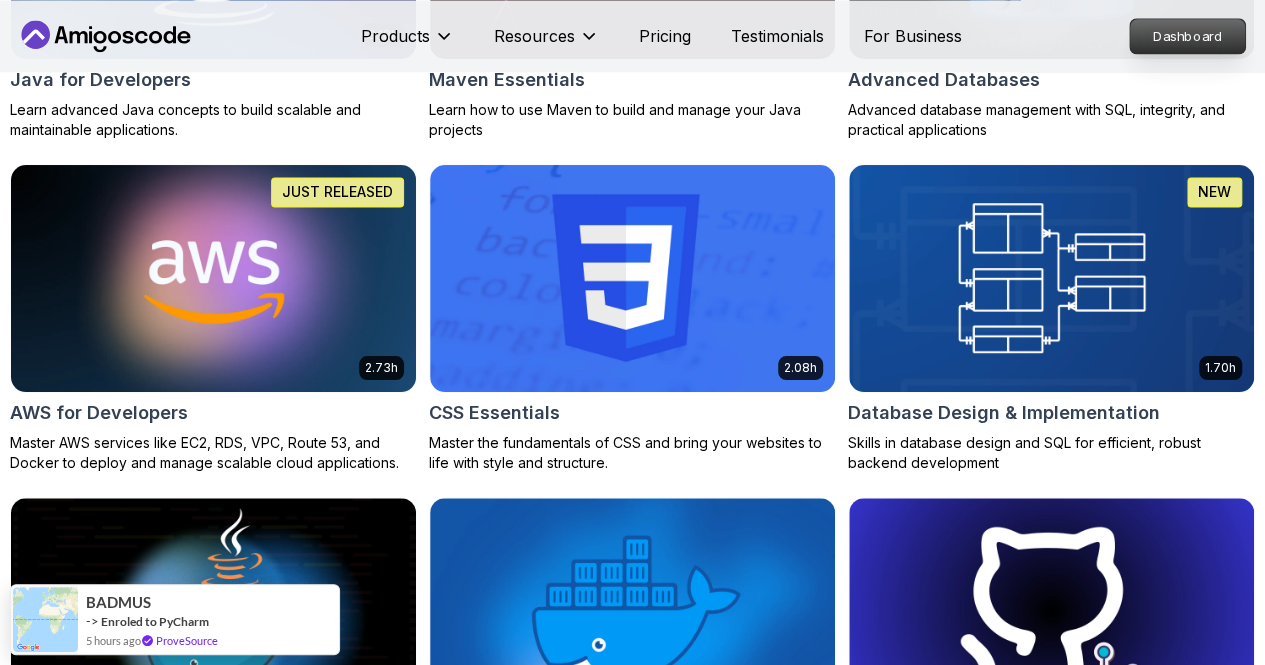 click on "Dashboard" at bounding box center (1187, 36) 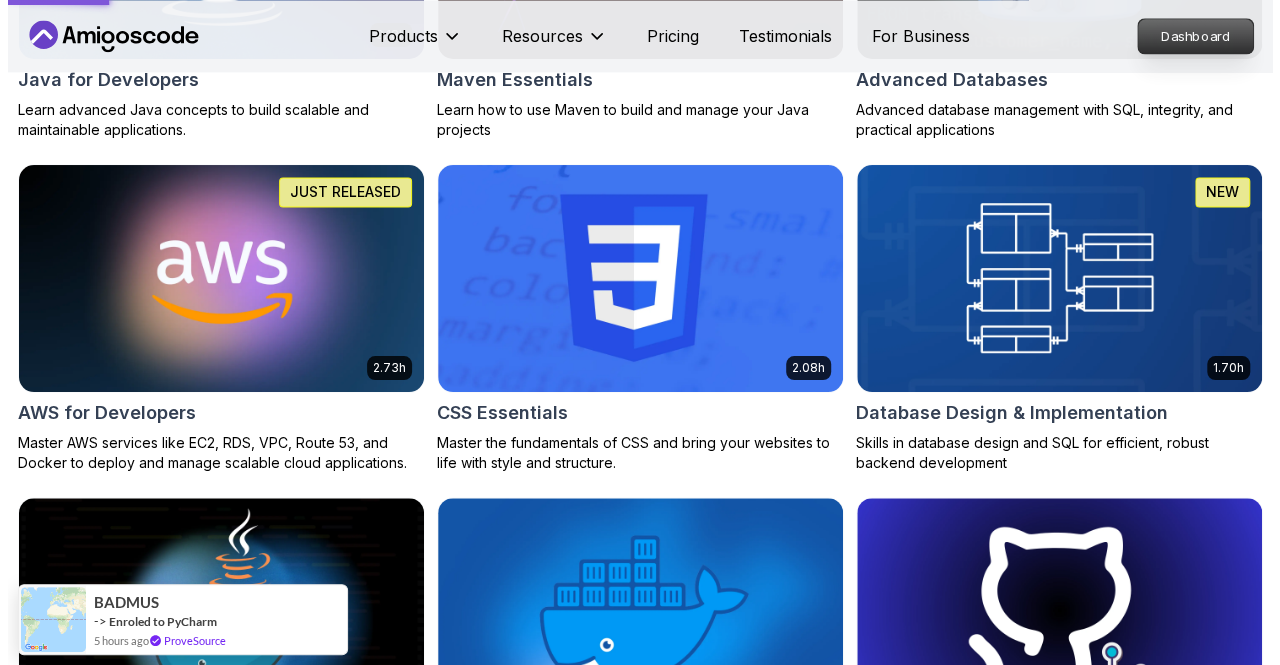 scroll, scrollTop: 0, scrollLeft: 0, axis: both 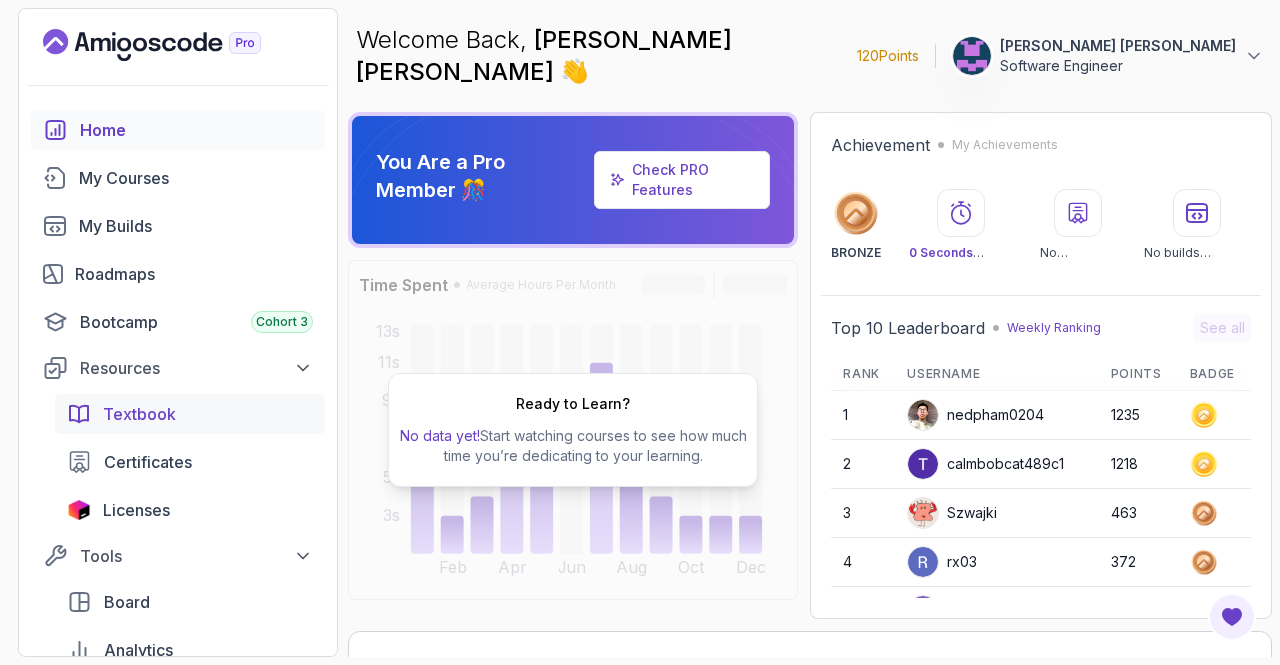 click on "Textbook" at bounding box center (139, 414) 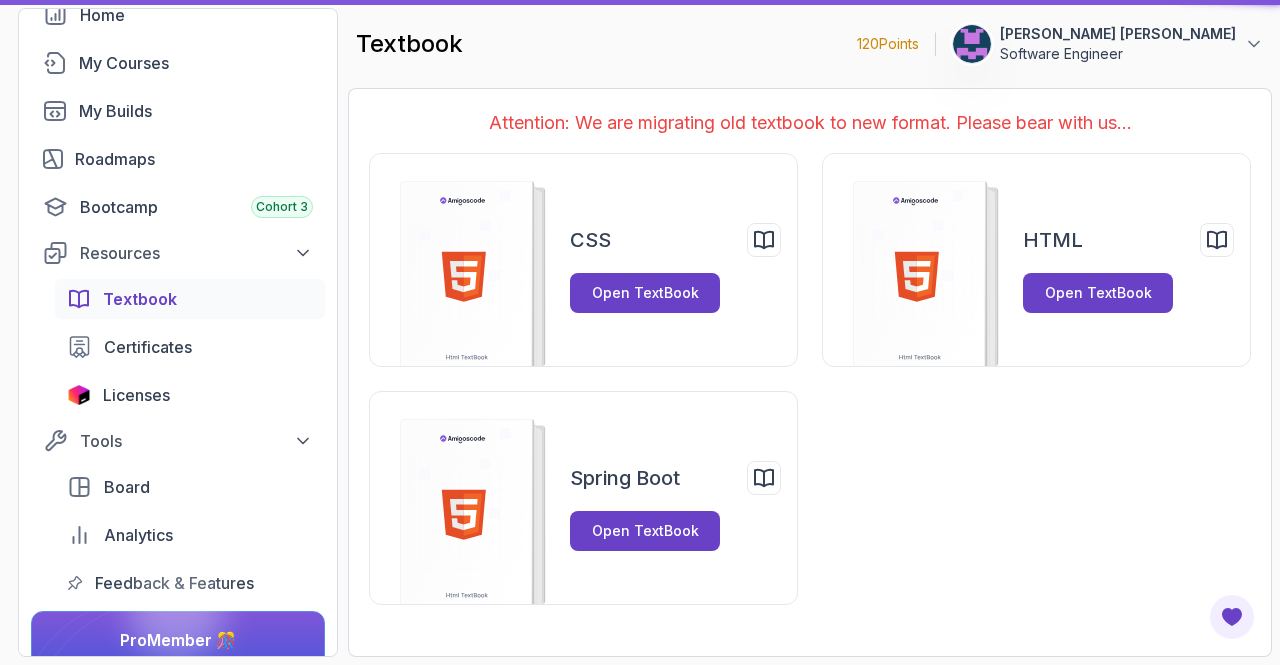 scroll, scrollTop: 126, scrollLeft: 0, axis: vertical 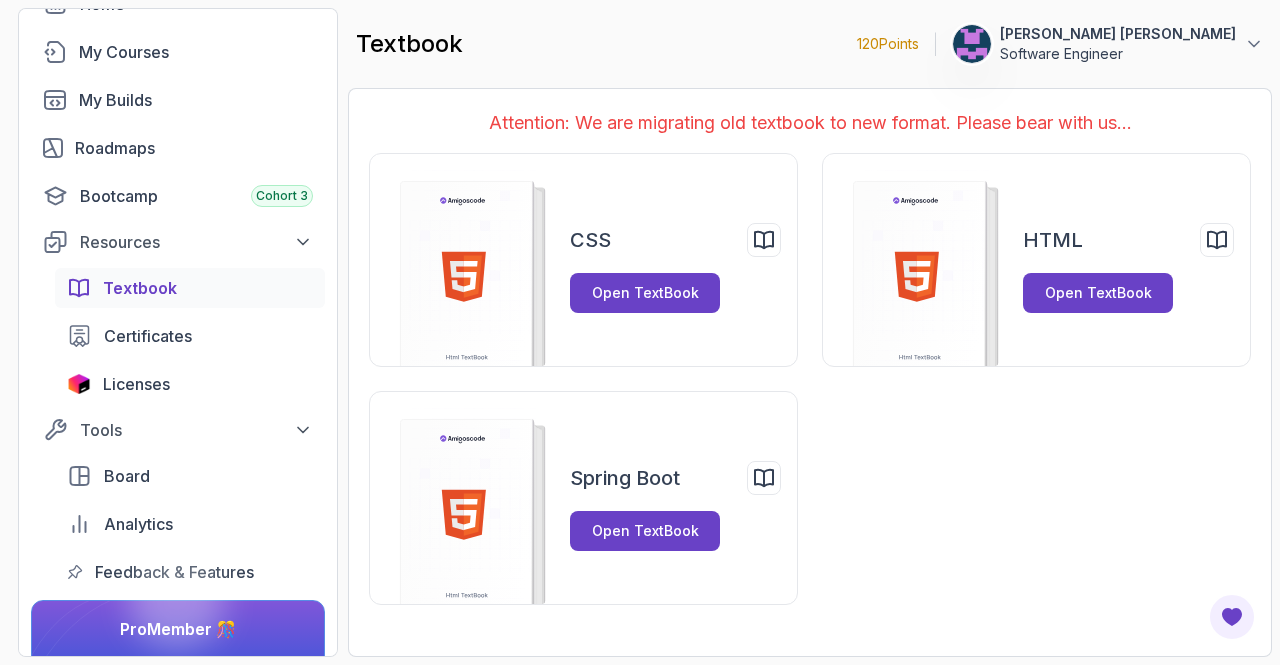 click on "[PERSON_NAME] [PERSON_NAME]" at bounding box center (1118, 34) 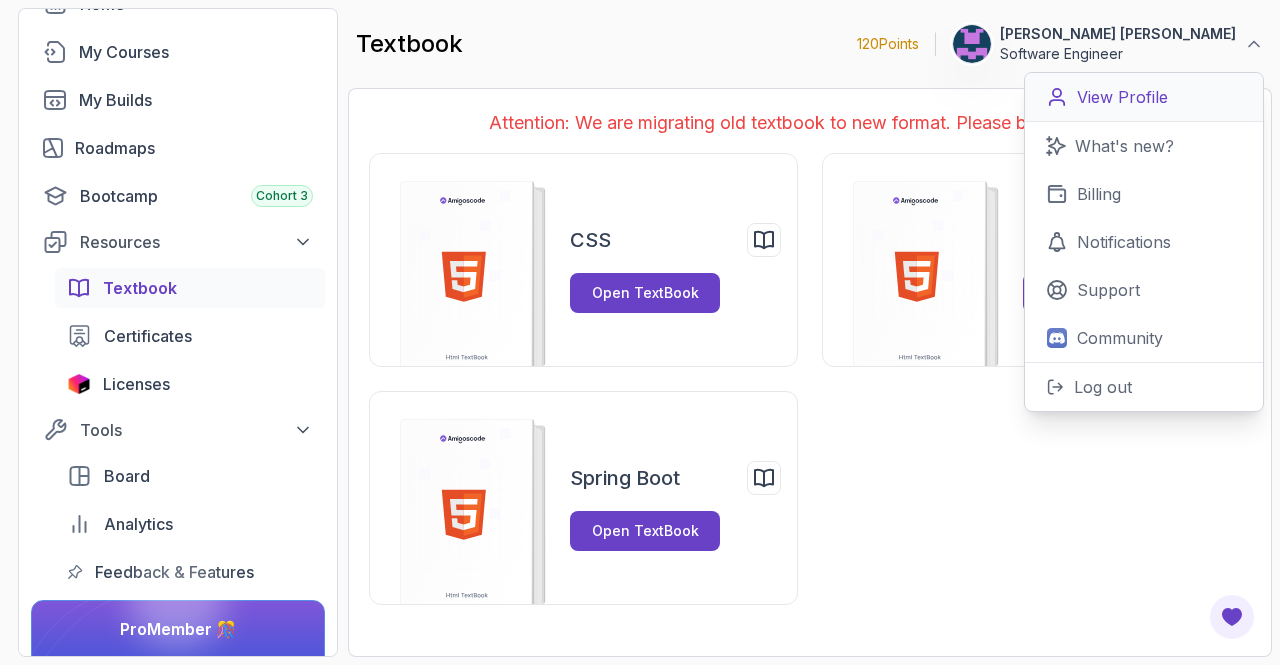 click on "View Profile" at bounding box center (1122, 97) 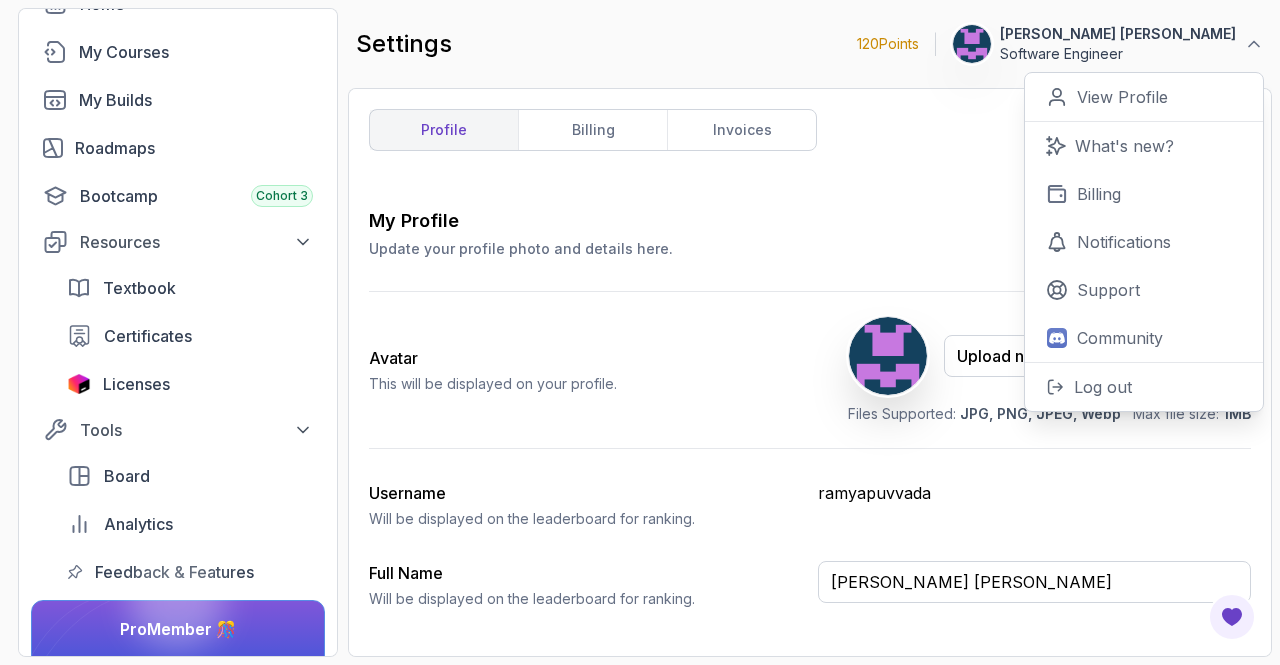 scroll, scrollTop: 141, scrollLeft: 0, axis: vertical 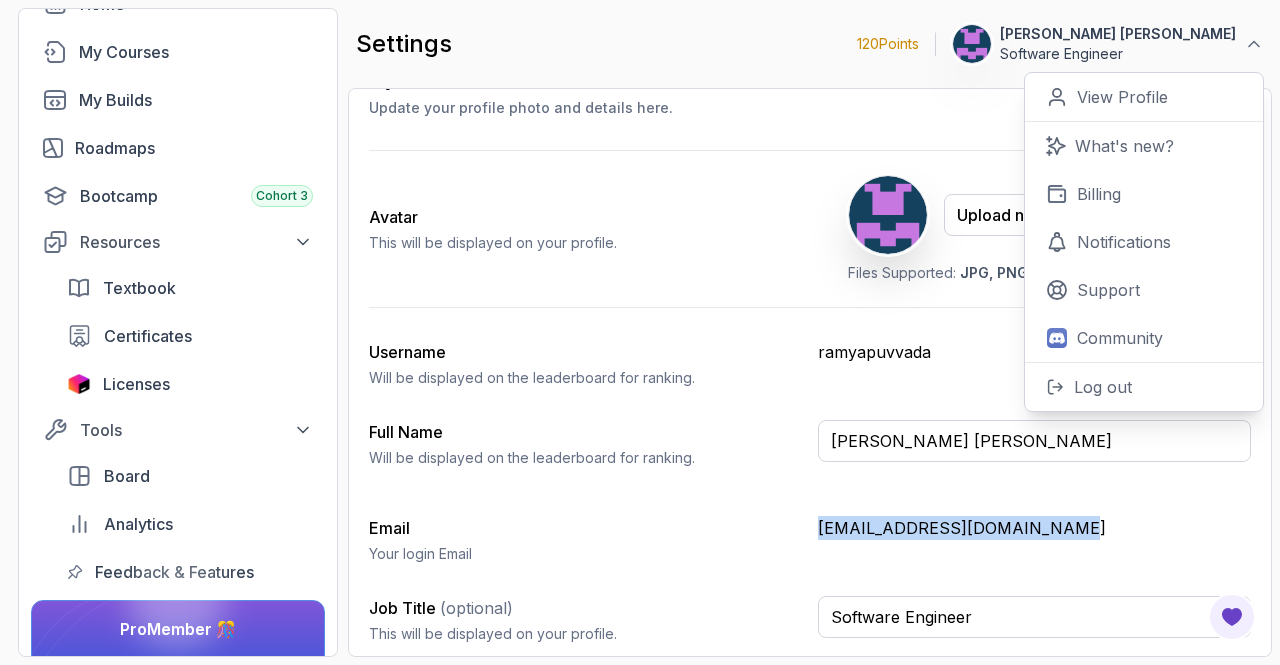 drag, startPoint x: 1069, startPoint y: 519, endPoint x: 815, endPoint y: 516, distance: 254.01772 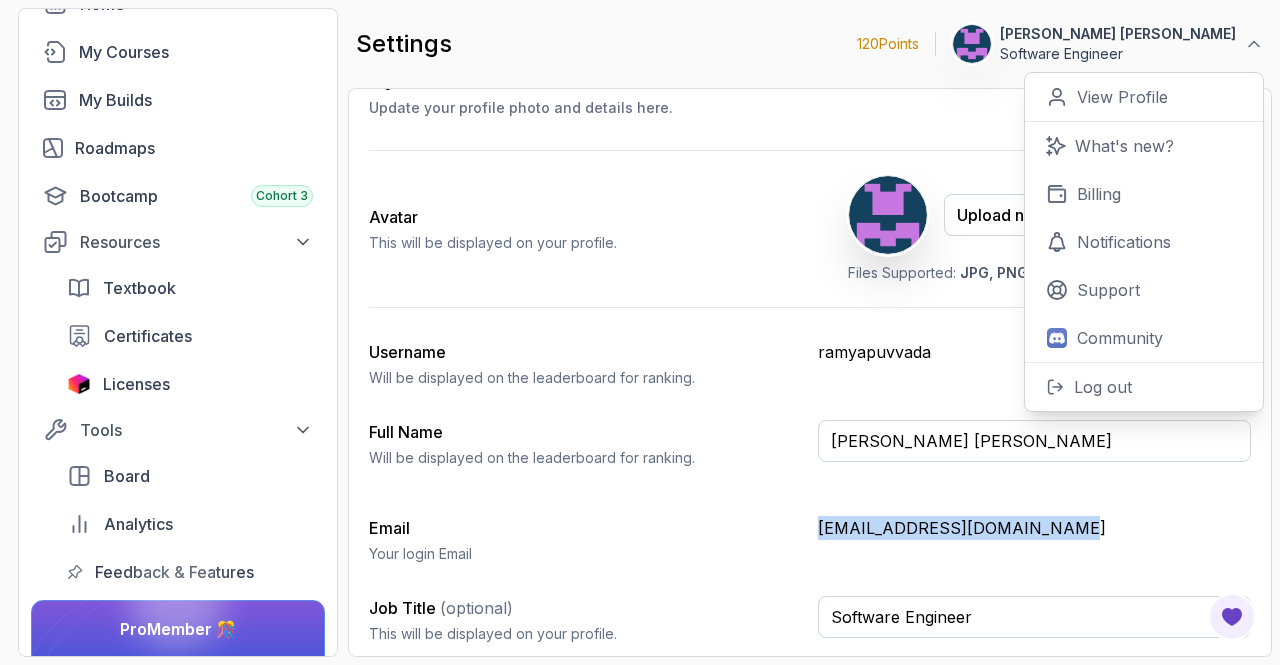 click on "Email Your login Email [EMAIL_ADDRESS][DOMAIN_NAME]" at bounding box center (810, 540) 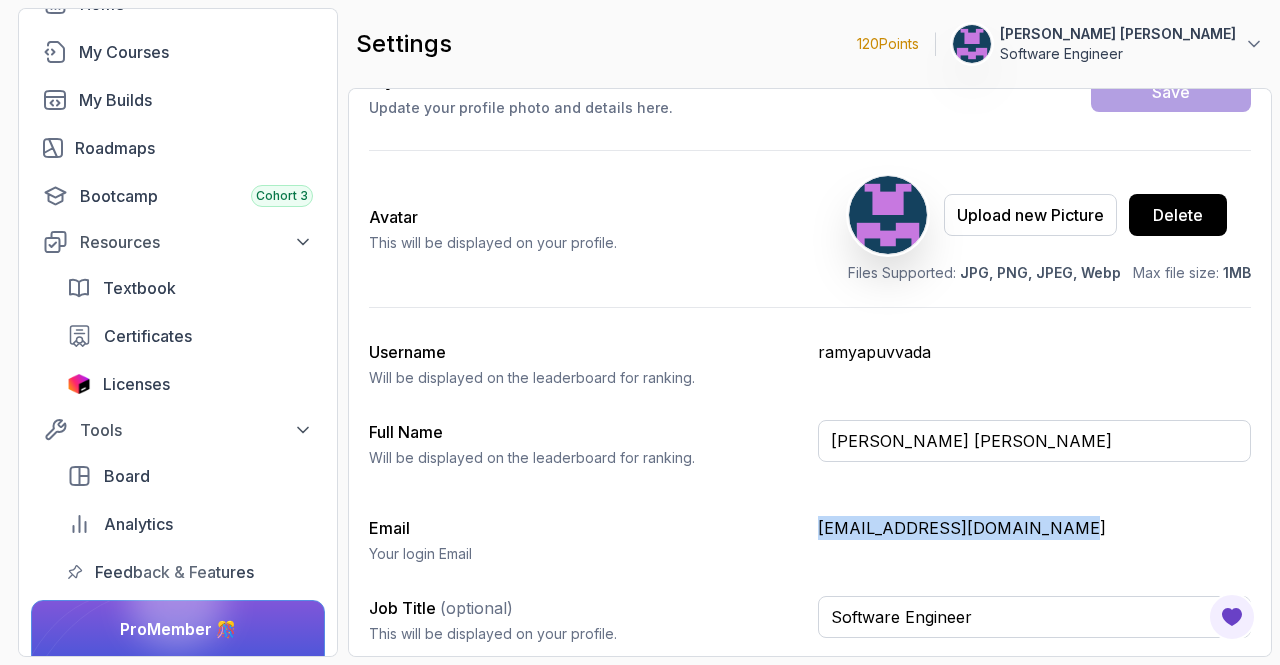 copy on "[EMAIL_ADDRESS][DOMAIN_NAME]" 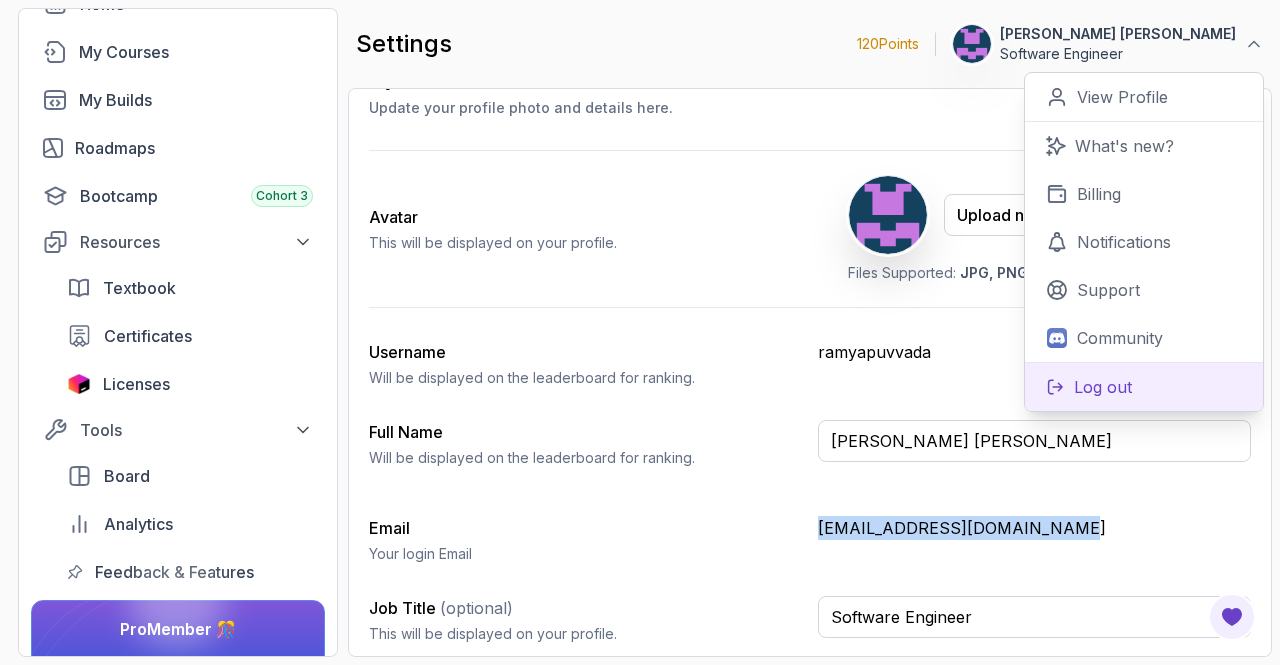 click on "Log out" at bounding box center (1144, 386) 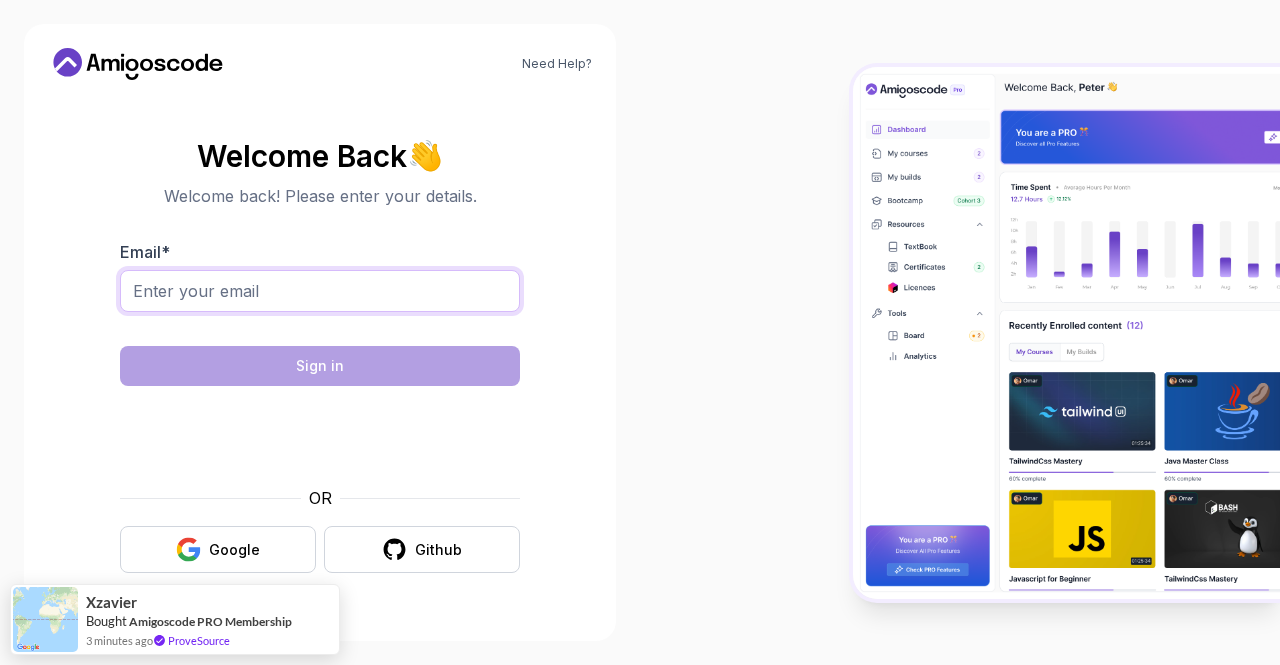 click on "Email *" at bounding box center (320, 291) 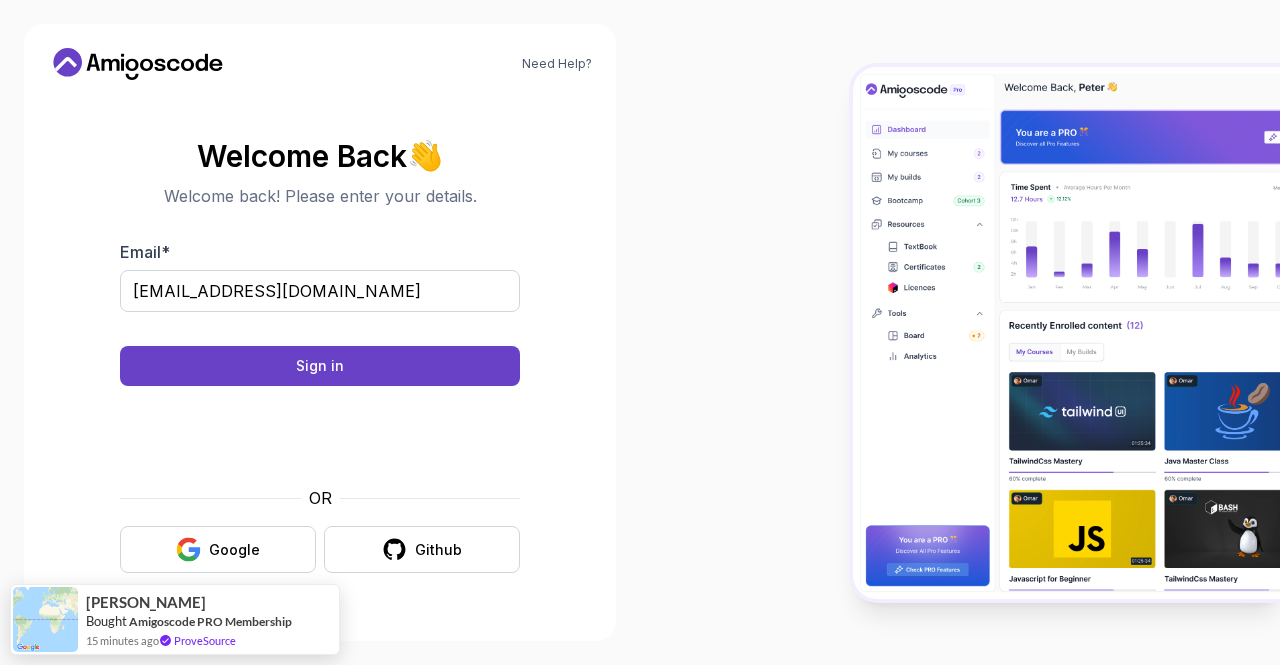 click on "Need Help? Welcome Back 👋 Welcome back! Please enter your details. Email * [EMAIL_ADDRESS][DOMAIN_NAME] Sign in OR Google Github
3s [PERSON_NAME] Bought   Amigoscode PRO Membership 15 minutes ago     ProveSource" at bounding box center (640, 332) 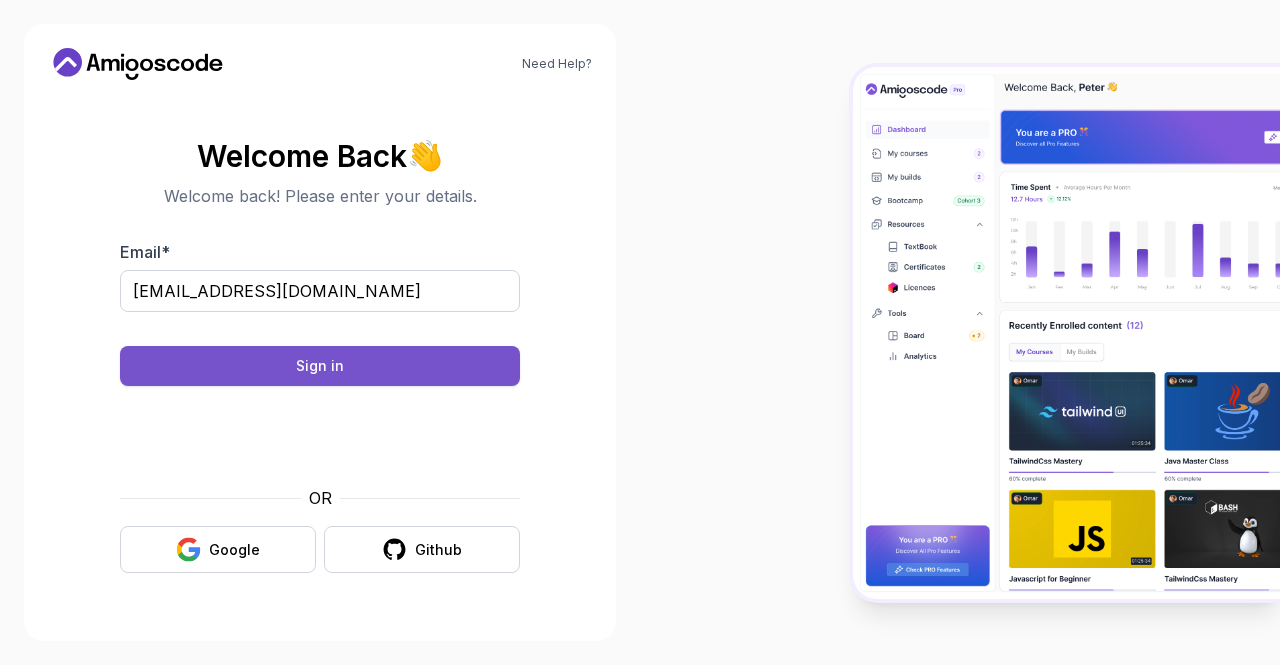 click on "Sign in" at bounding box center [320, 366] 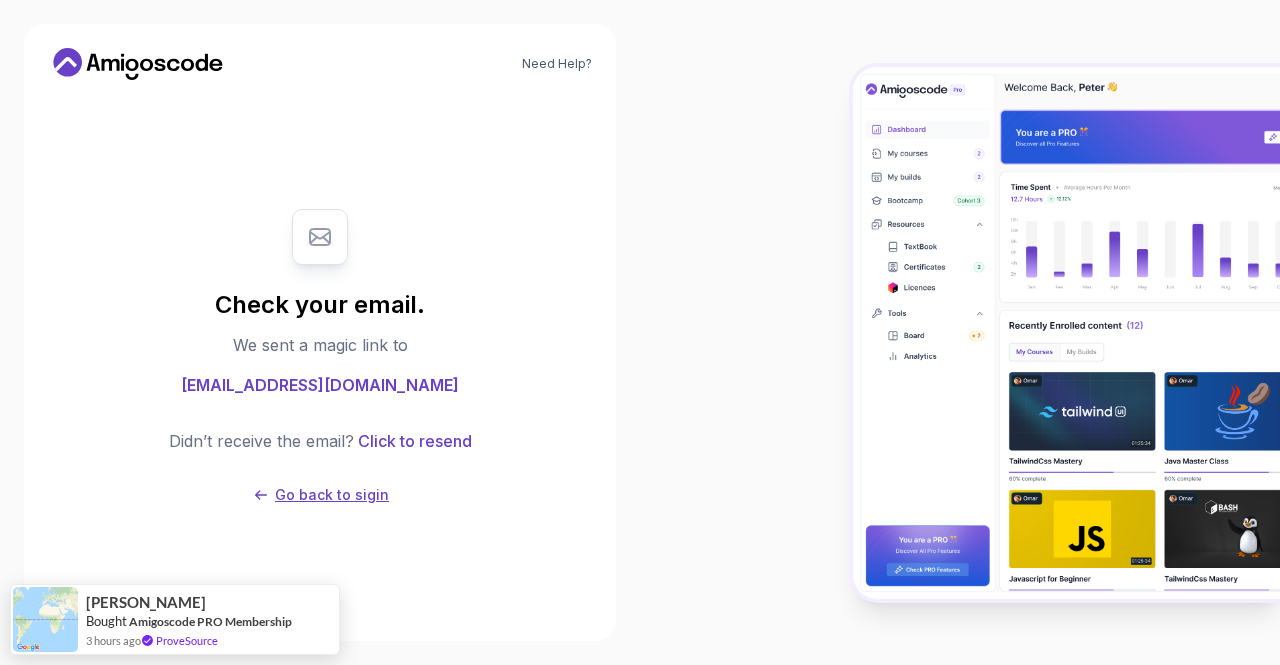 click on "Go back to sigin" at bounding box center [332, 495] 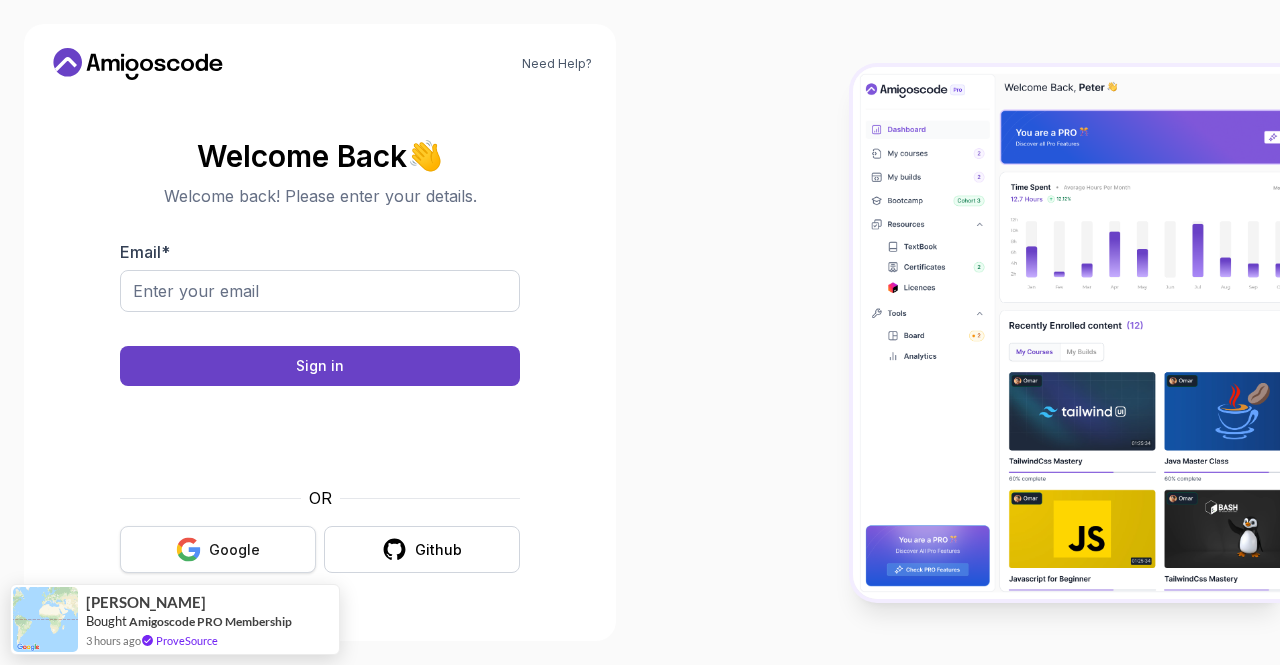 click on "Google" at bounding box center [234, 550] 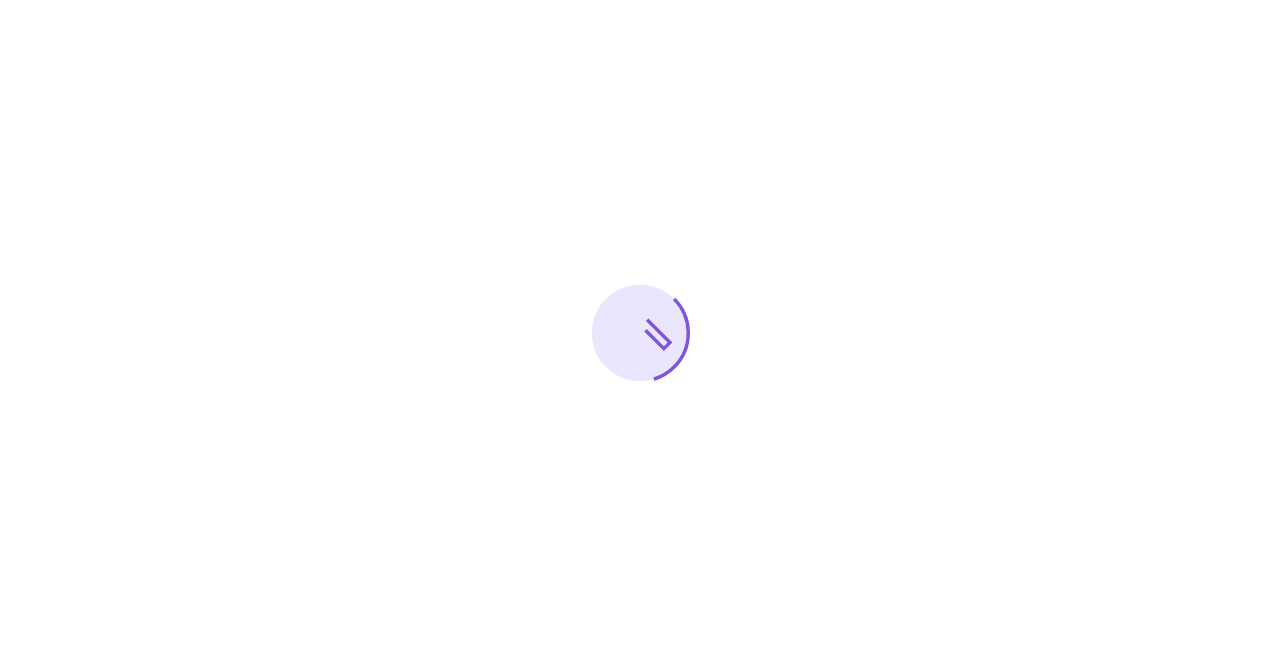 scroll, scrollTop: 0, scrollLeft: 0, axis: both 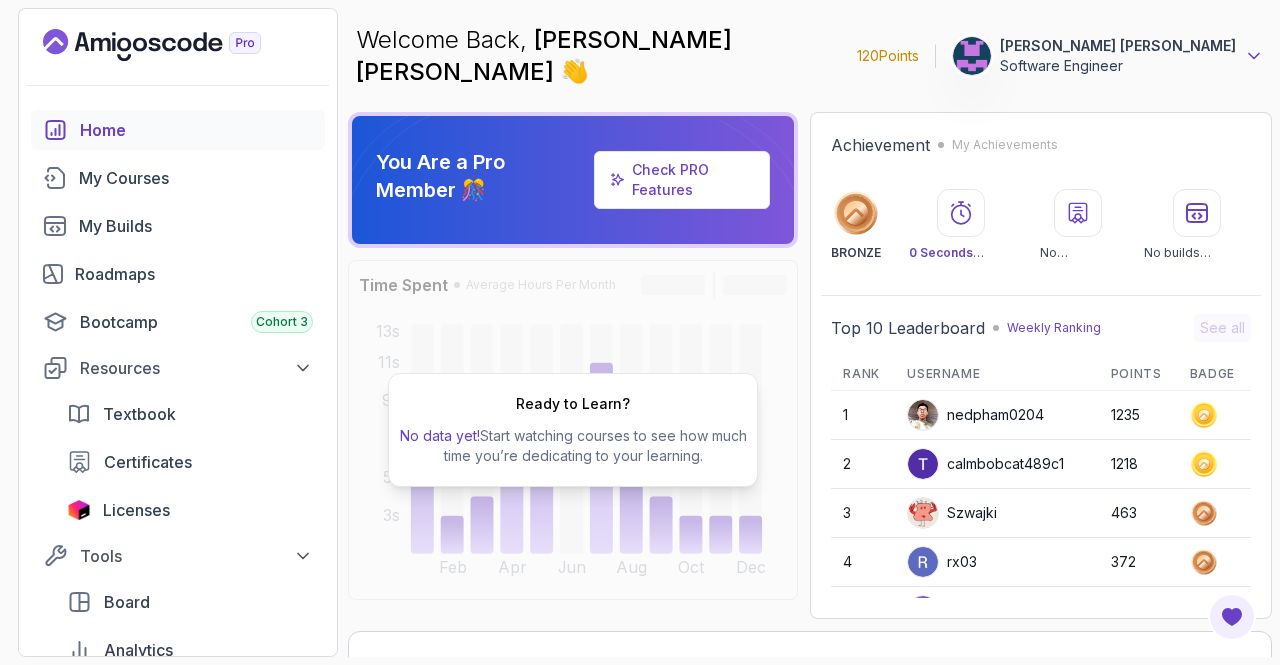 click 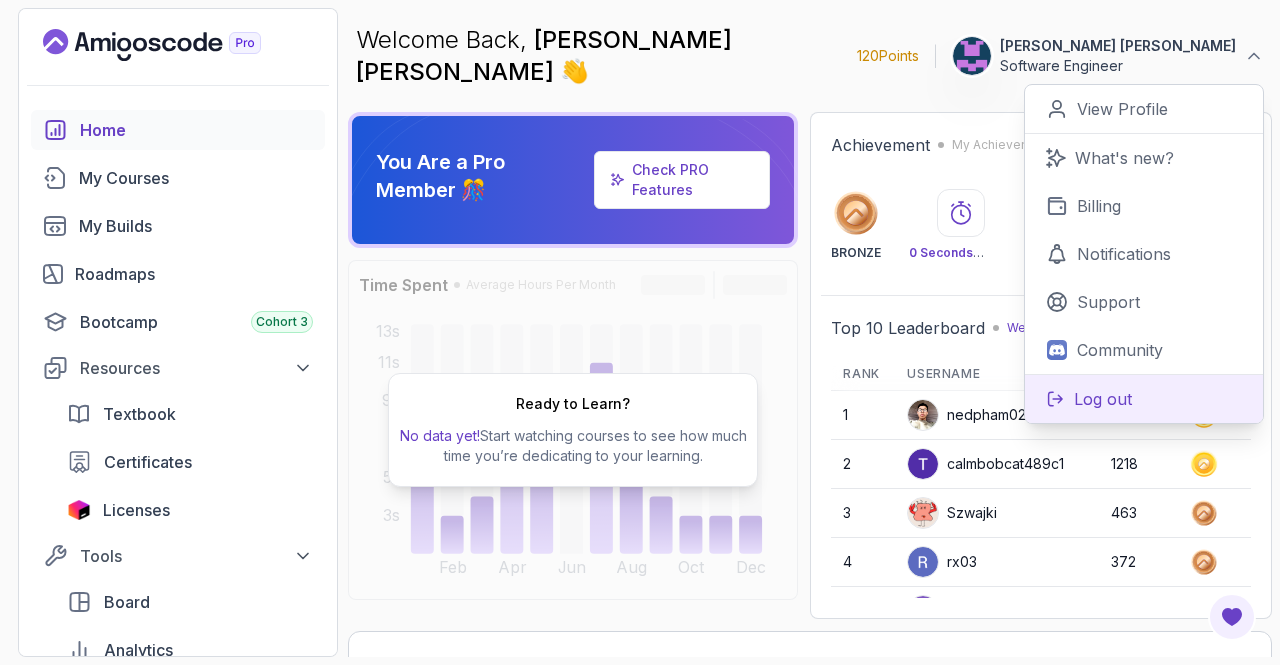 click on "Log out" at bounding box center (1103, 399) 